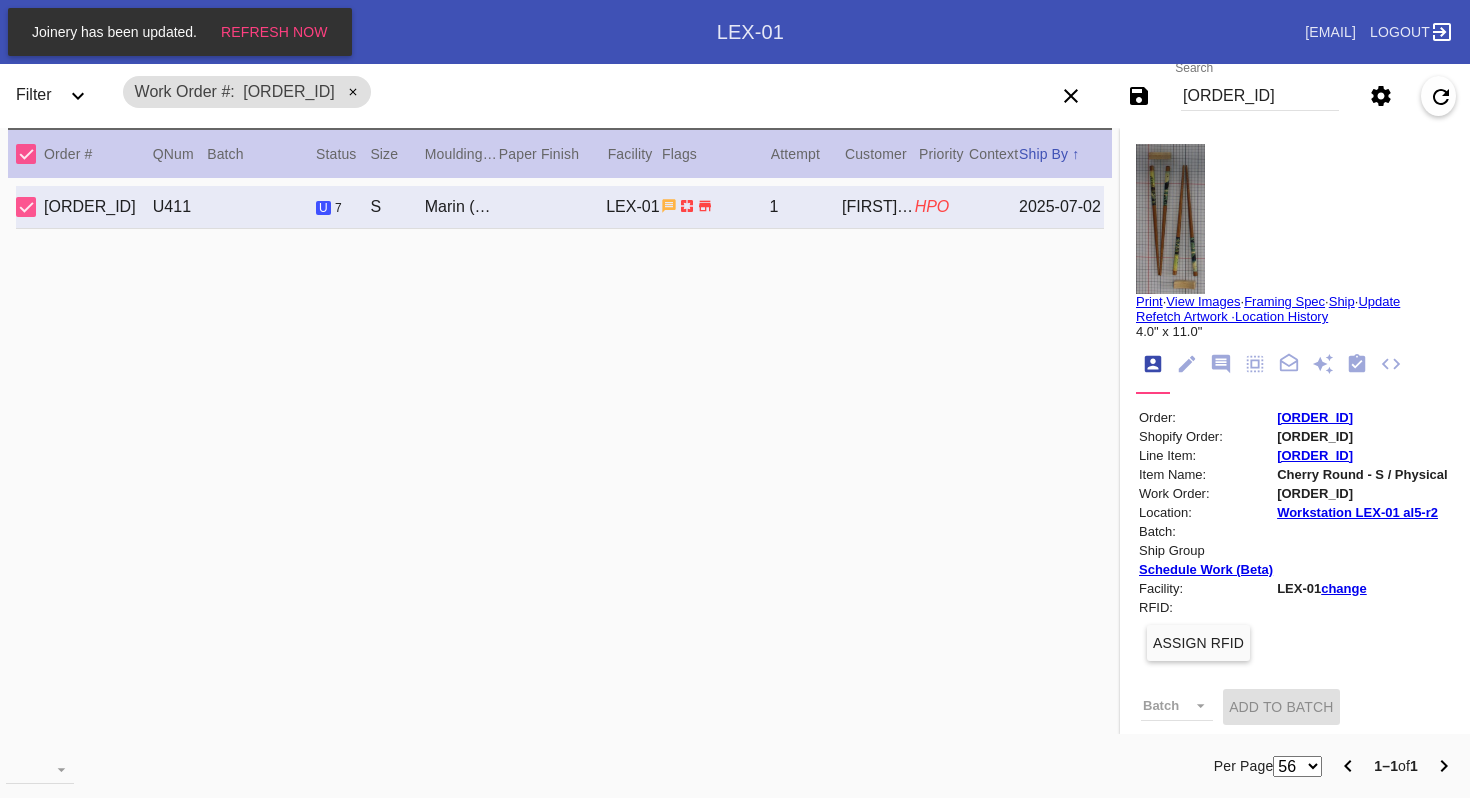 scroll, scrollTop: 0, scrollLeft: 0, axis: both 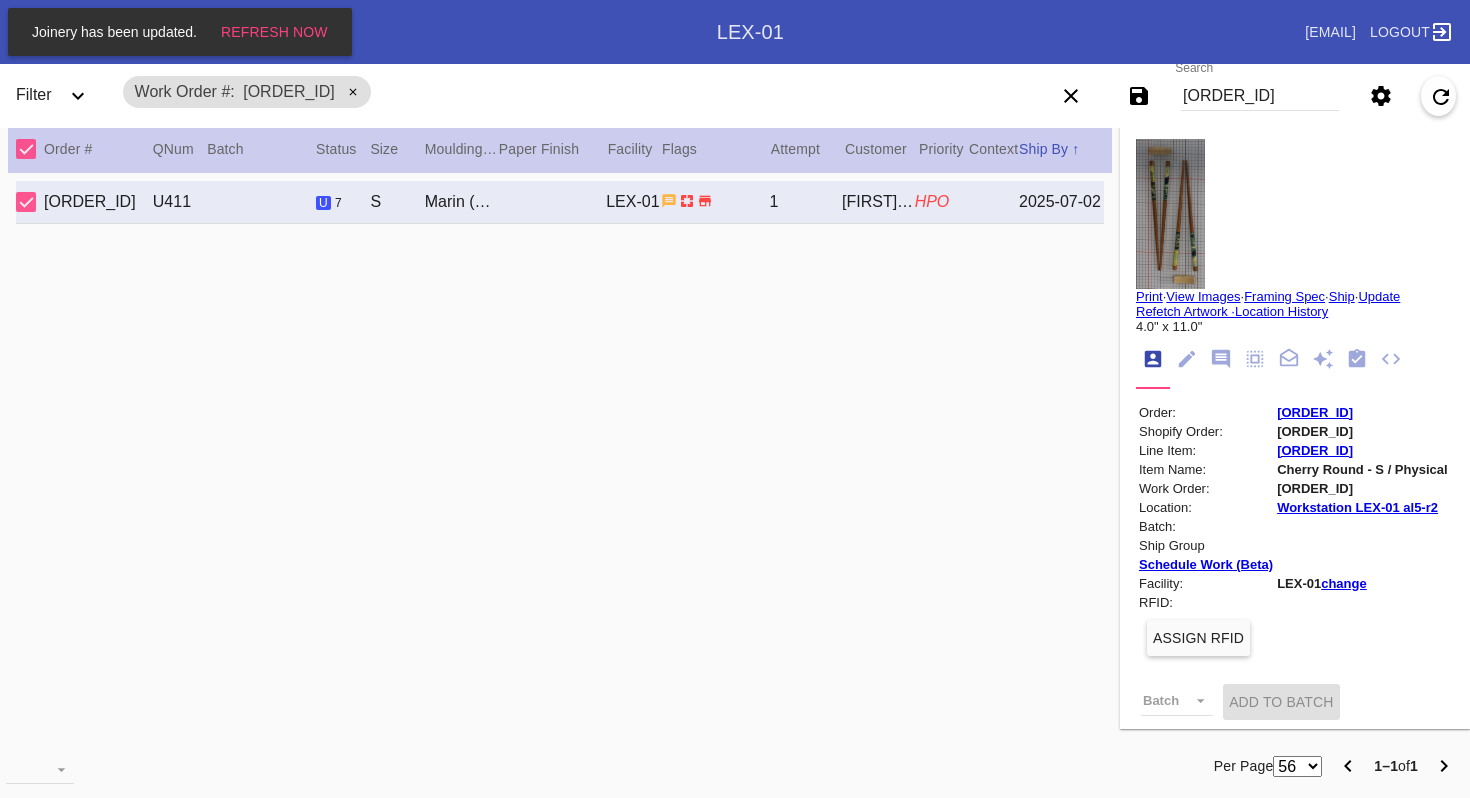 click on "[ORDER_ID]" at bounding box center (1260, 96) 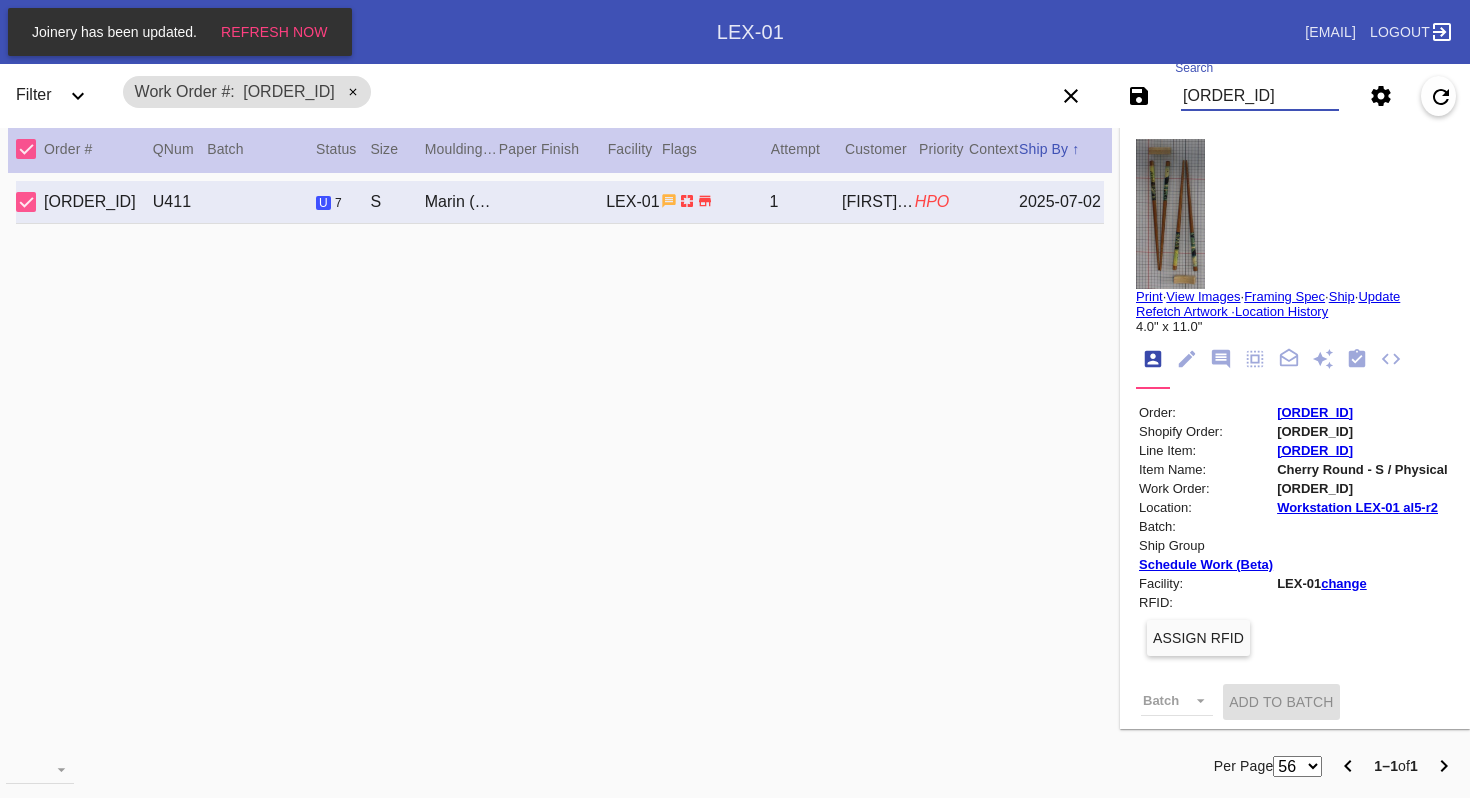 click on "[ORDER_ID]" at bounding box center [1260, 96] 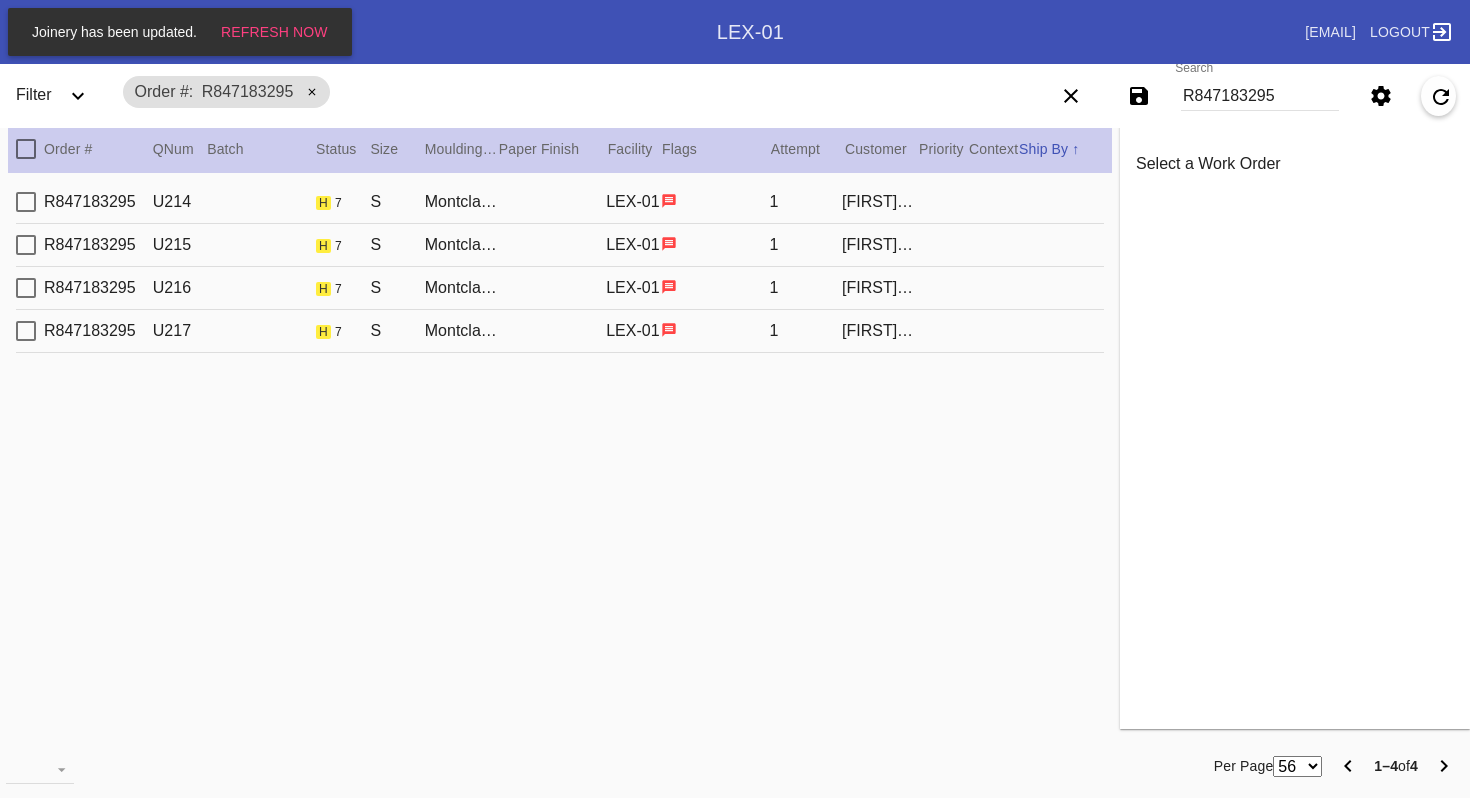 click at bounding box center (715, 201) 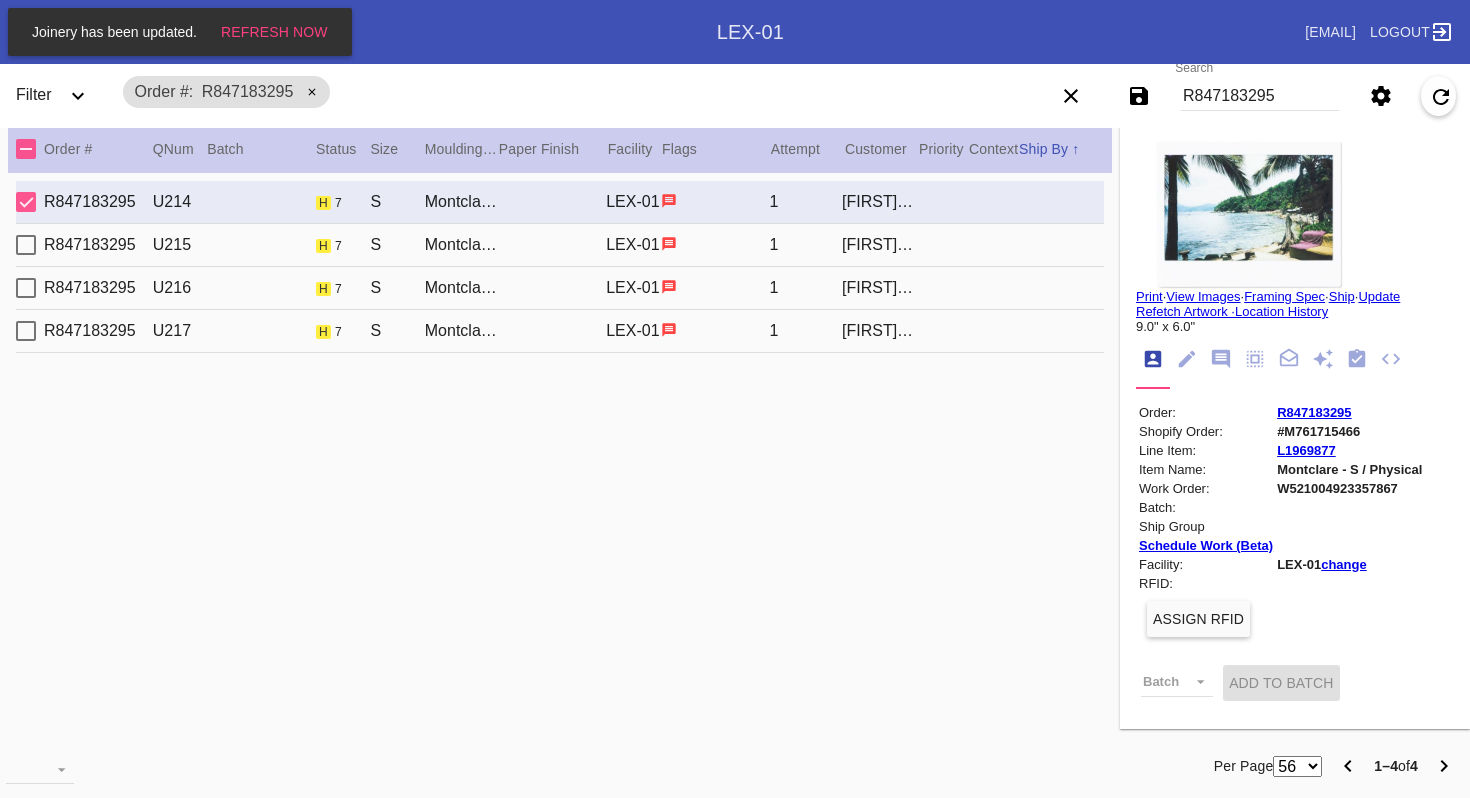 click at bounding box center (1248, 214) 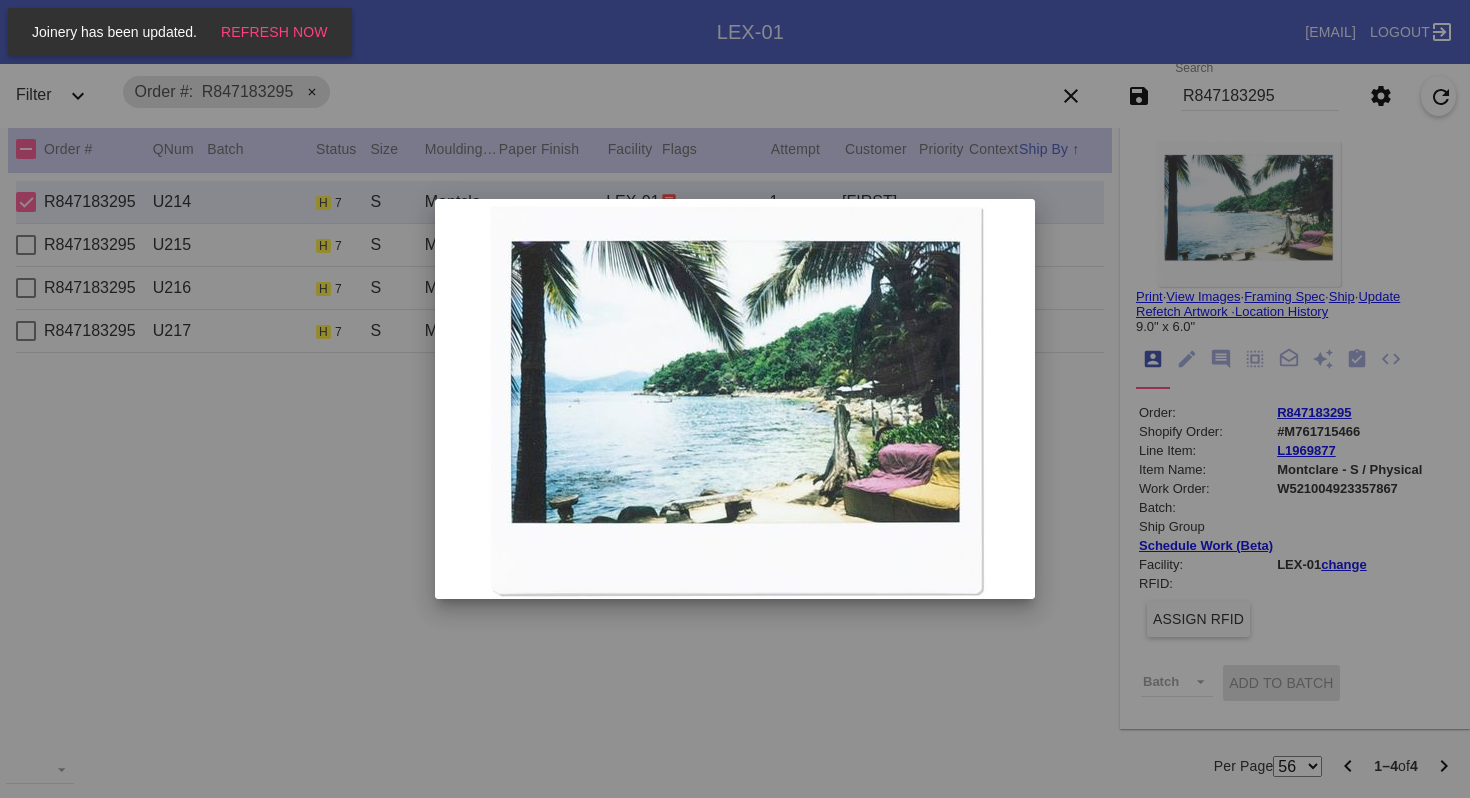 click at bounding box center (735, 399) 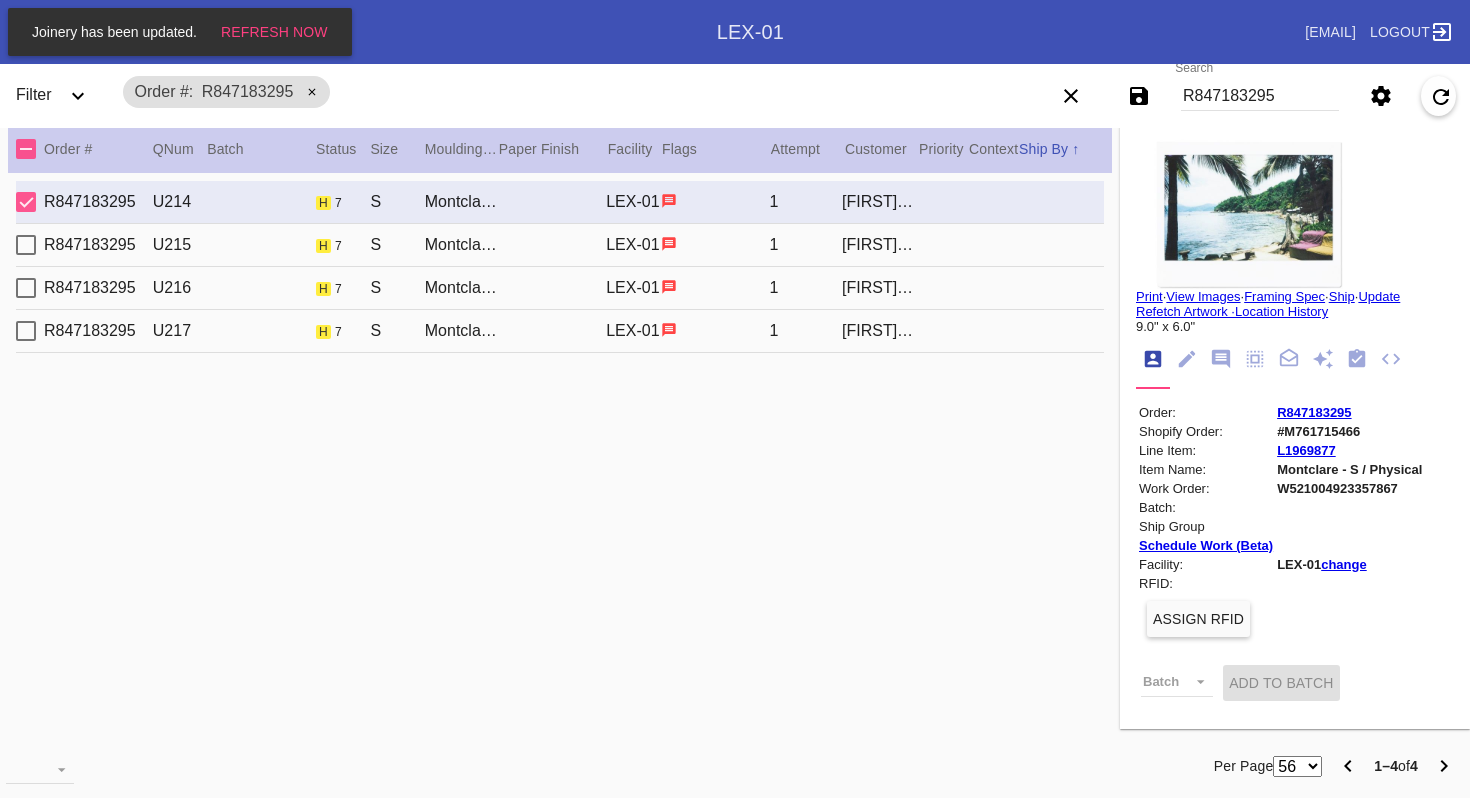 click on "View Images" at bounding box center (1203, 296) 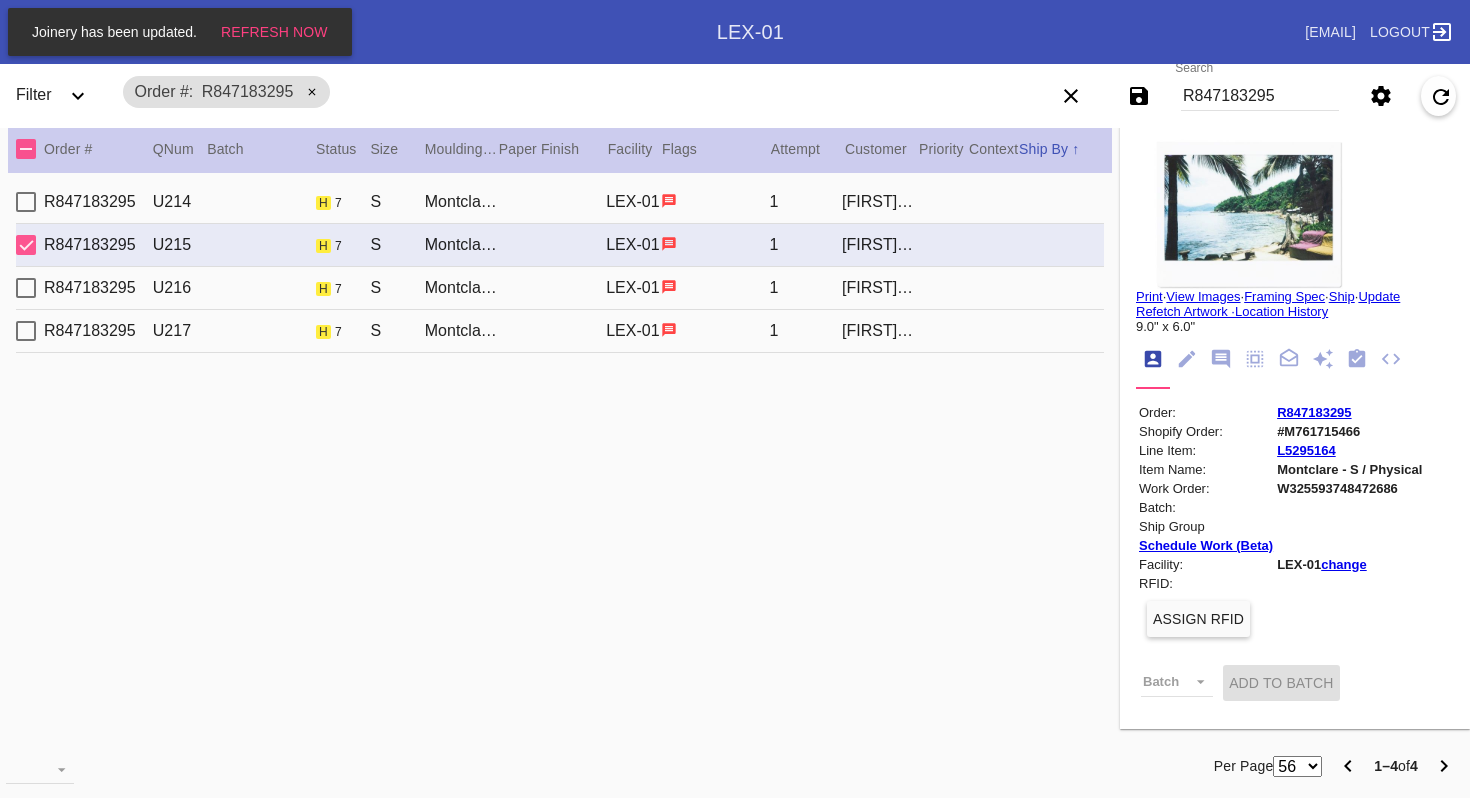 click on "View Images" at bounding box center [1203, 296] 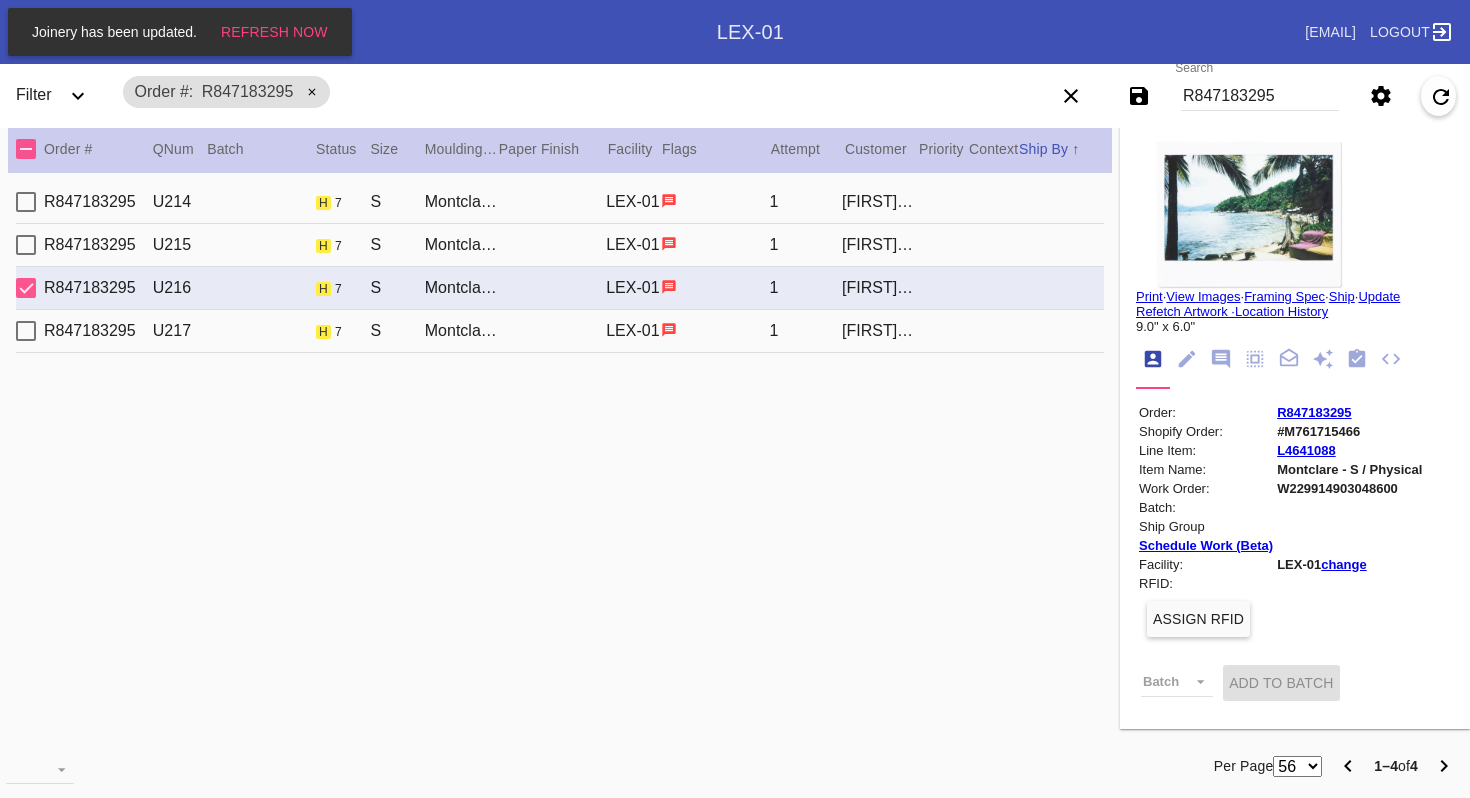 click on "View Images" at bounding box center [1203, 296] 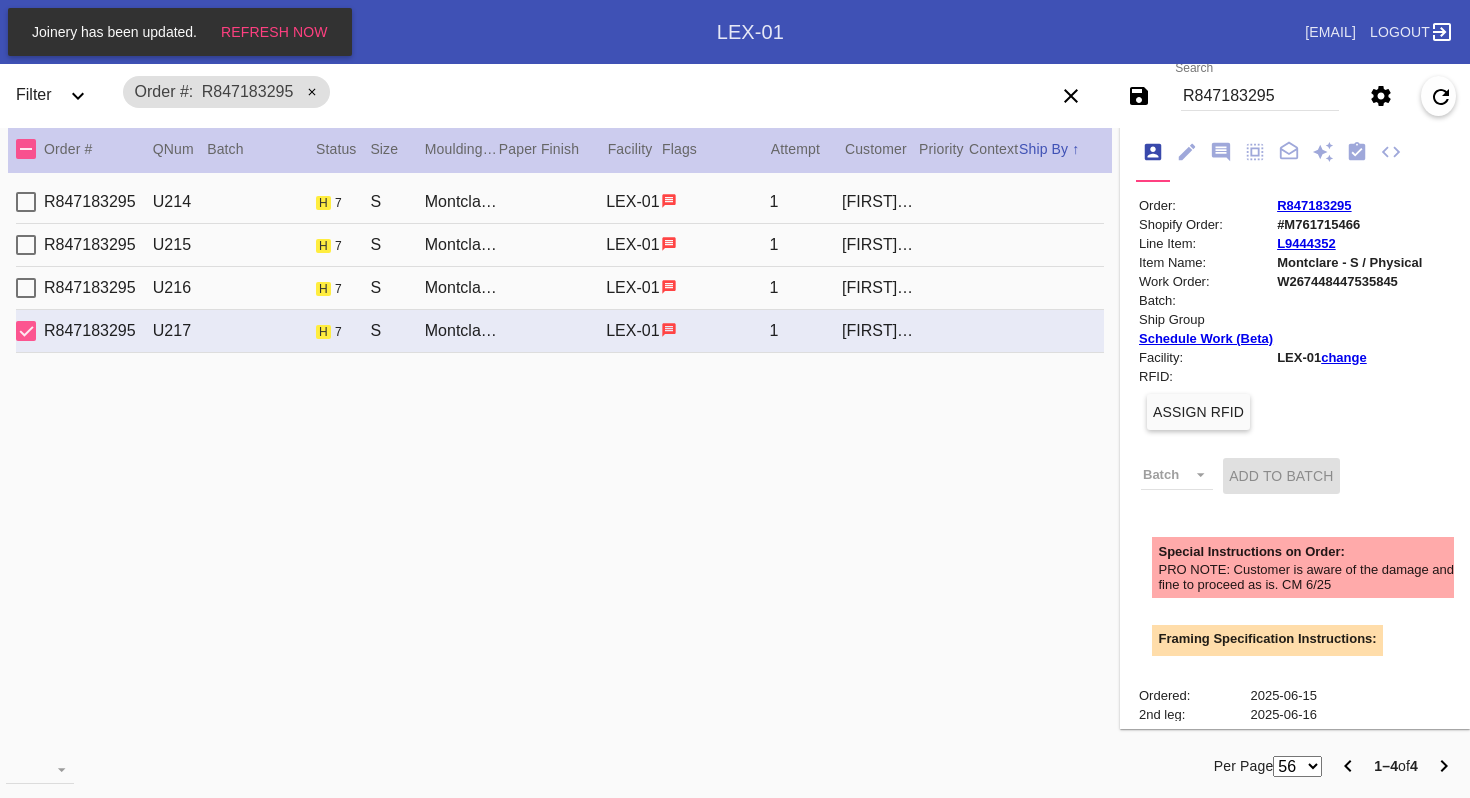 scroll, scrollTop: 0, scrollLeft: 0, axis: both 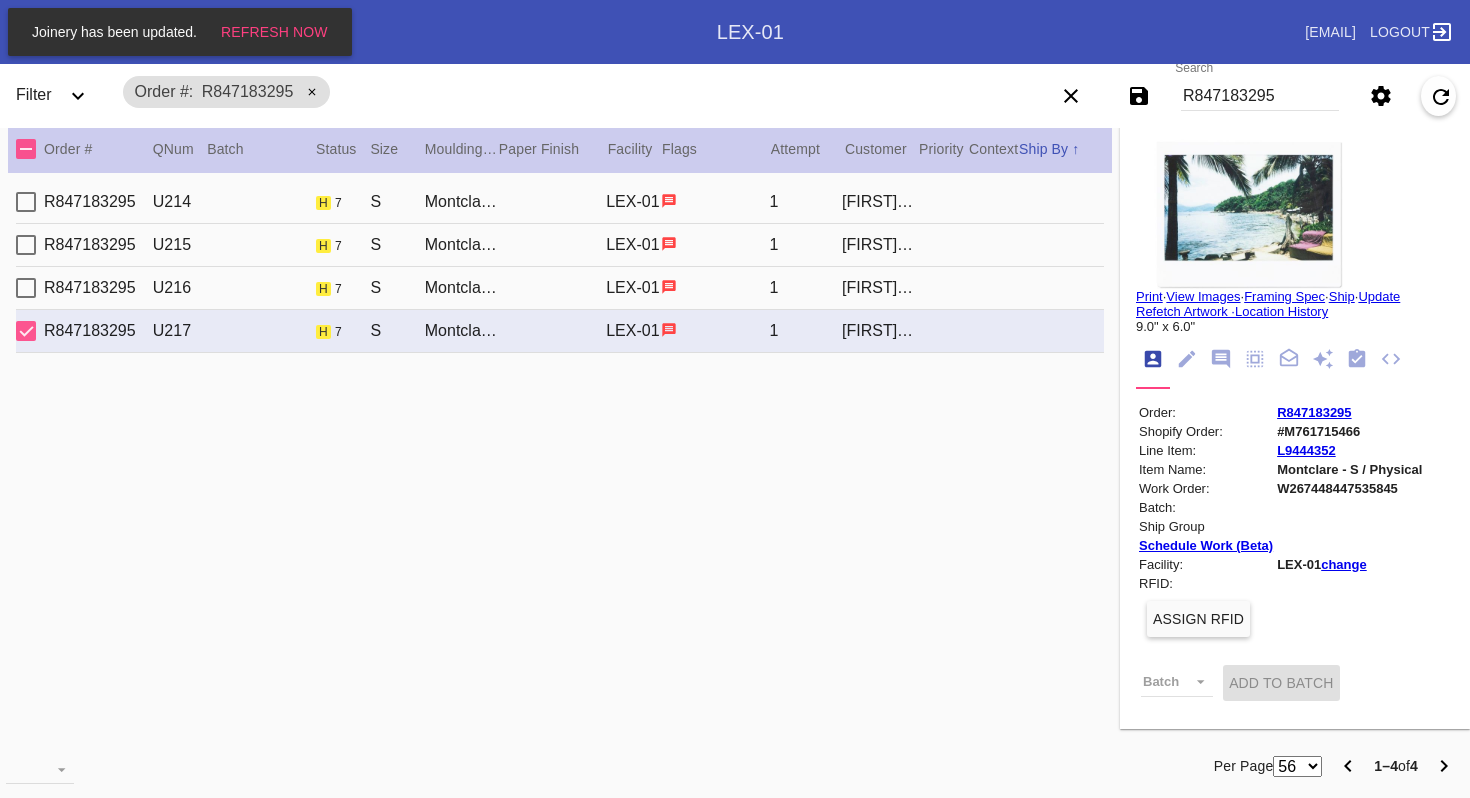 click on "View Images" at bounding box center [1203, 296] 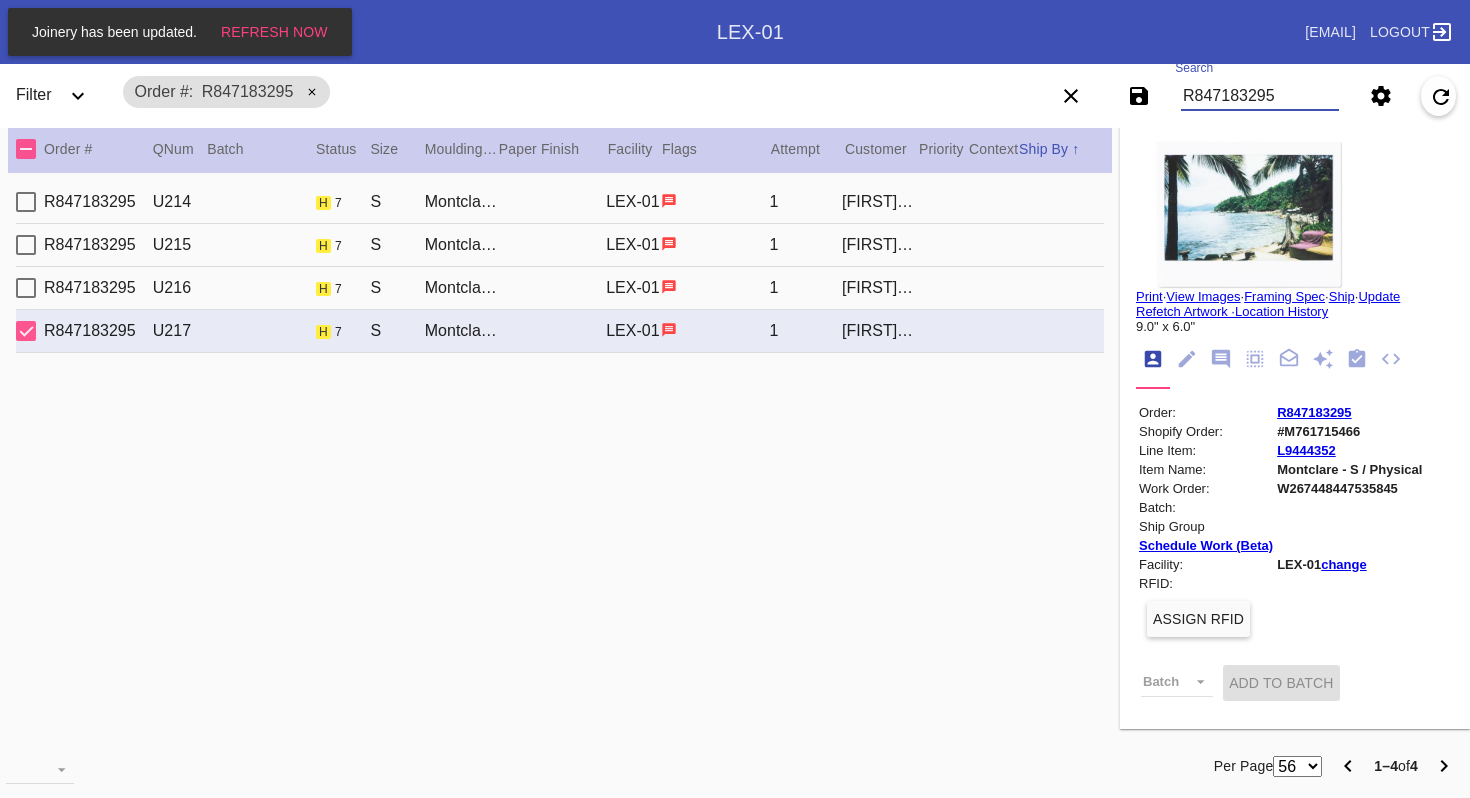 click on "R847183295" at bounding box center (1260, 96) 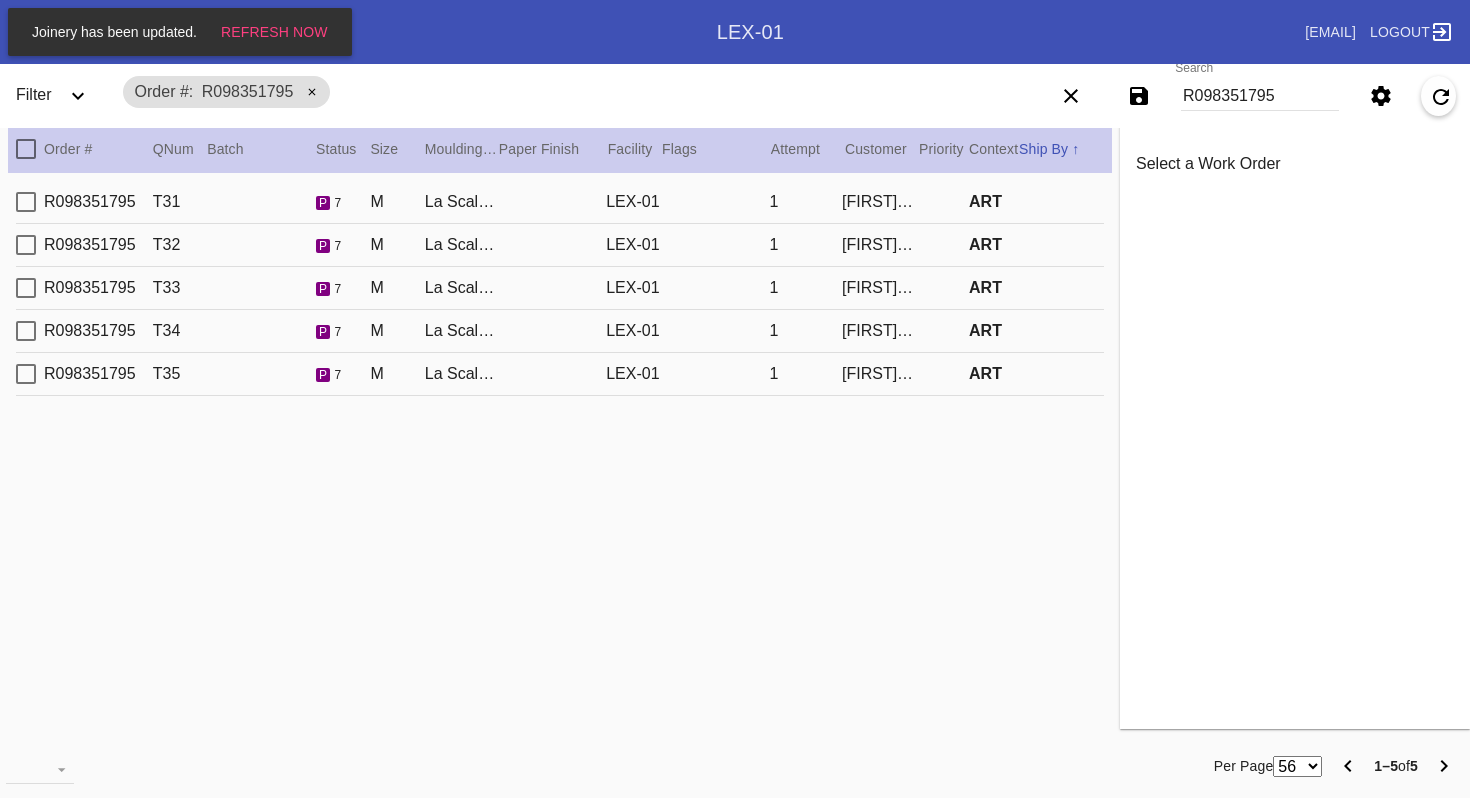 click on "[ORDER_ID] [ITEM_ID] [SIZE] [FRAME_STYLE] / [COLOR] [FACILITY] [QUANTITY] [FIRST] [LAST]
ART" at bounding box center [560, 202] 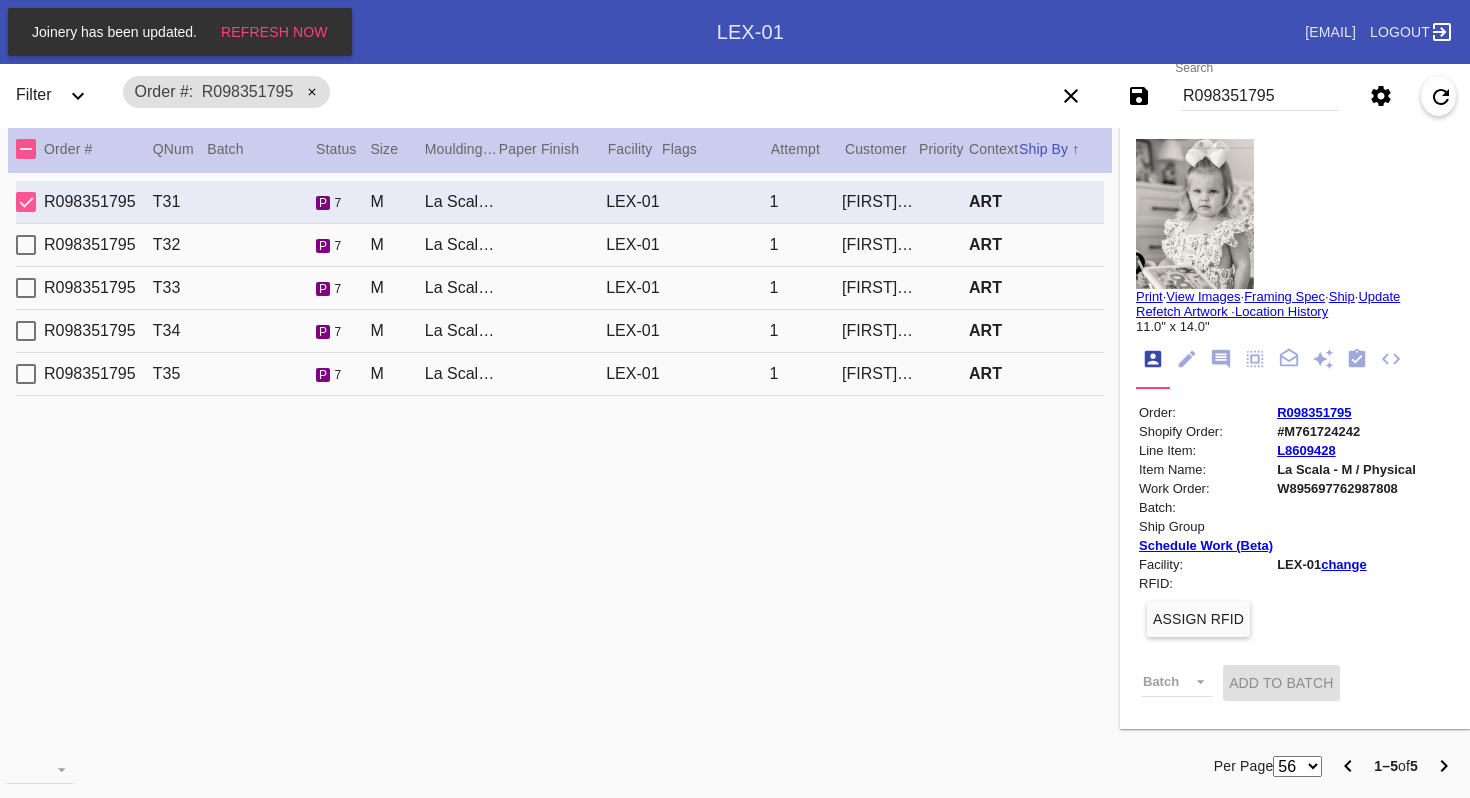 click on "R098351795" at bounding box center (1260, 96) 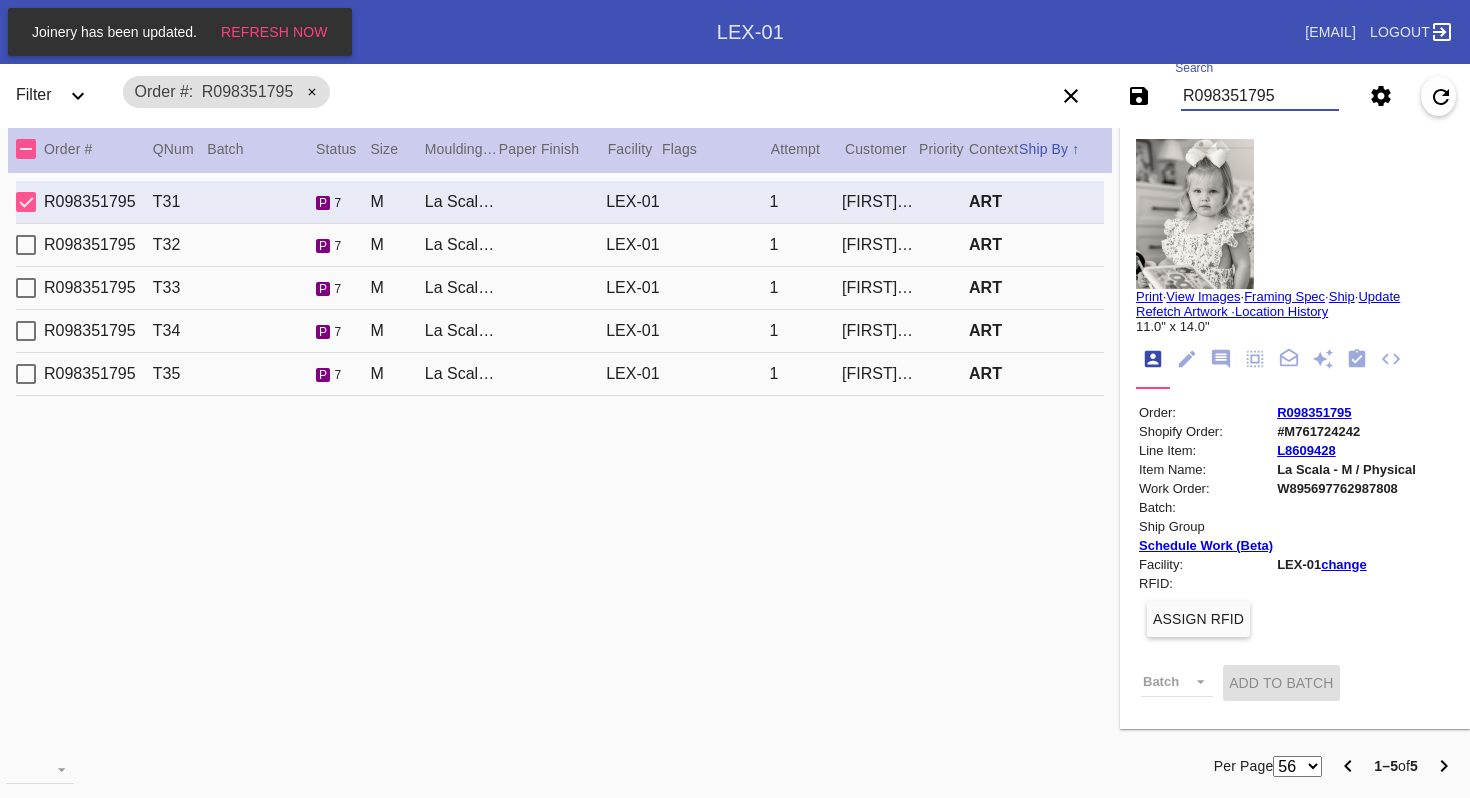 click on "R098351795" at bounding box center (1260, 96) 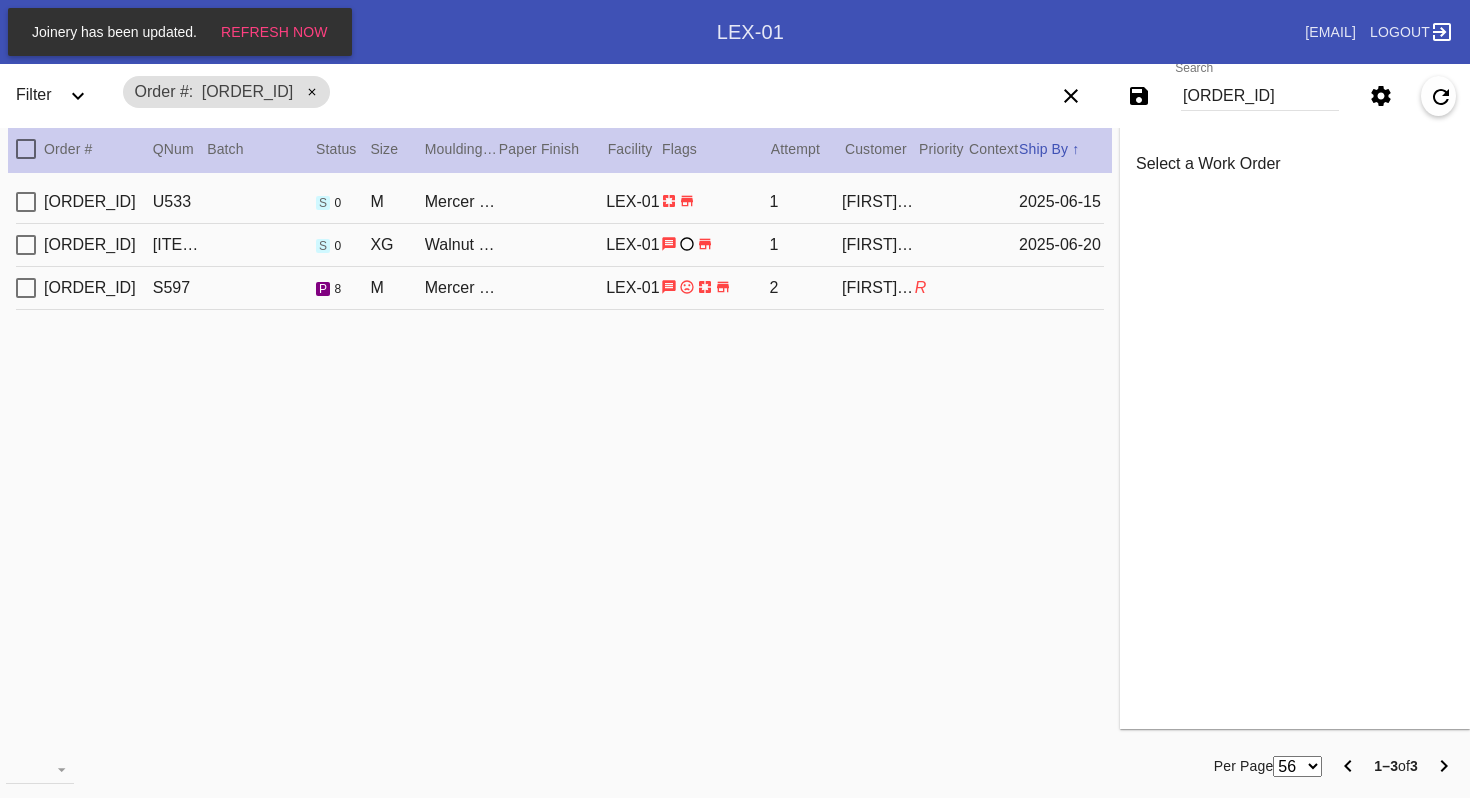 click on "[ORDER_ID] [ITEM_ID] [SIZE] [FRAME_STYLE] / [COLOR] [FACILITY] [QUANTITY] [FIRST] [LAST]
TRADE" at bounding box center [560, 288] 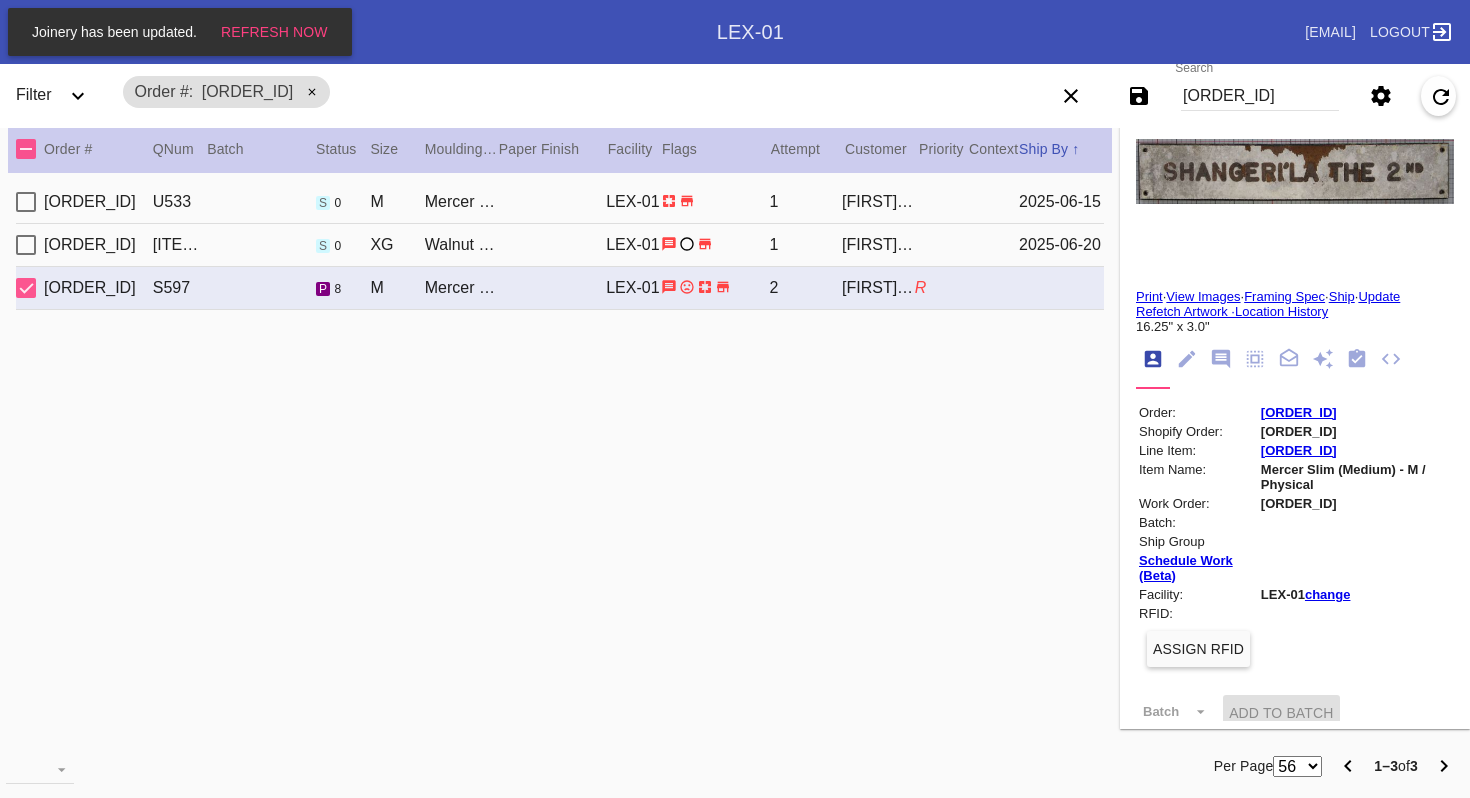 click on "[ORDER_ID]" at bounding box center (1260, 96) 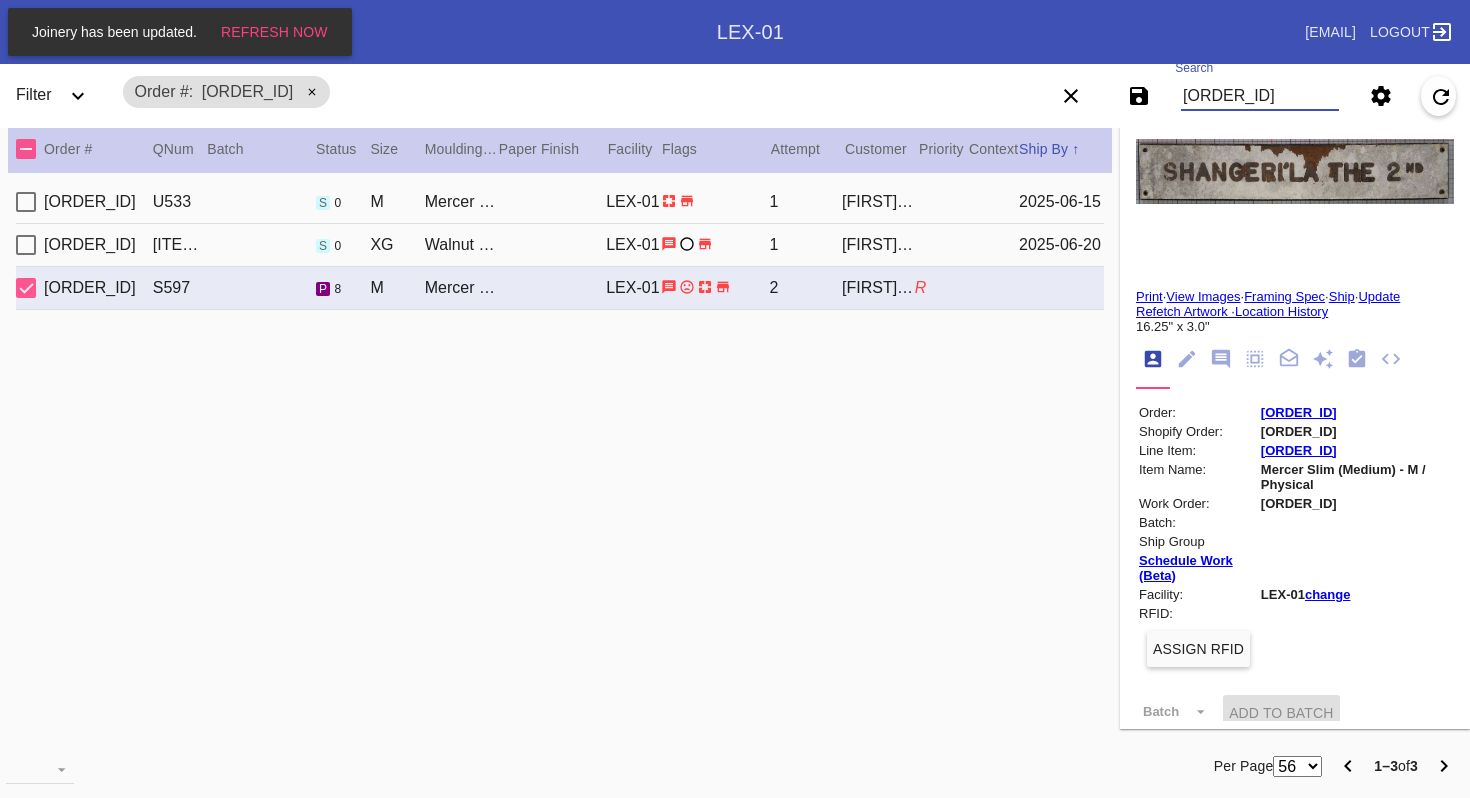 click on "[ORDER_ID]" at bounding box center (1260, 96) 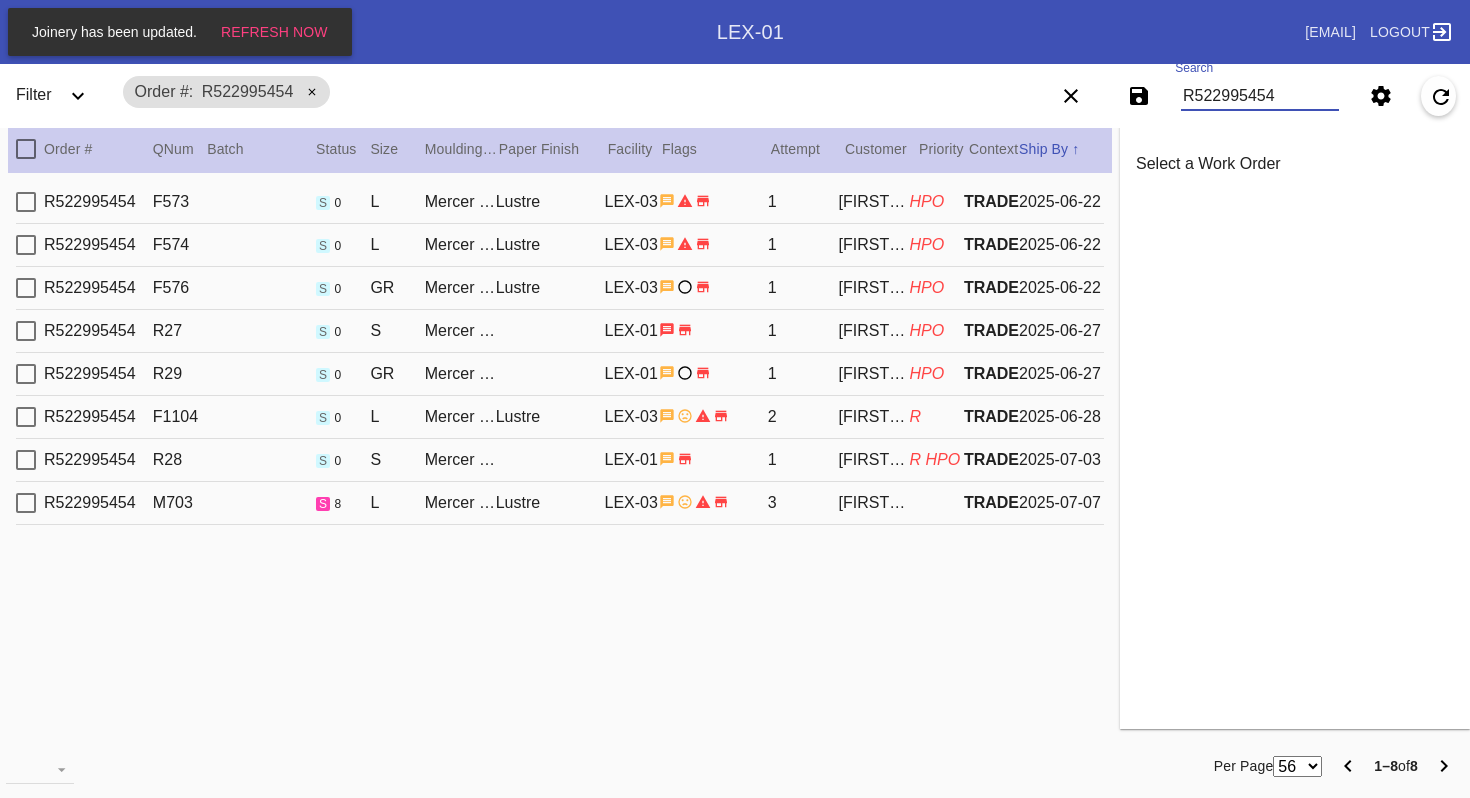 click on "Mercer Slim / Dove White" at bounding box center (460, 202) 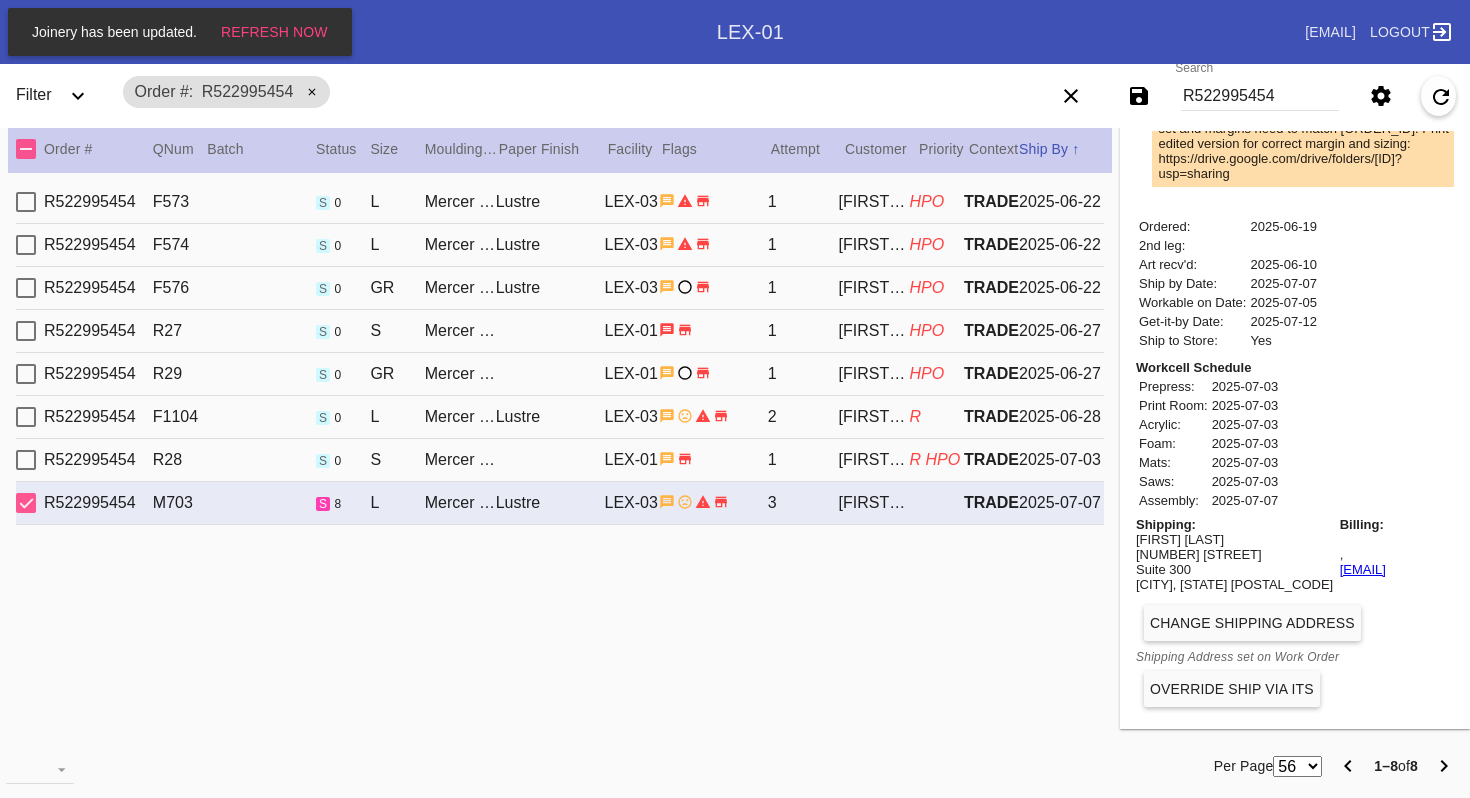 scroll, scrollTop: 0, scrollLeft: 0, axis: both 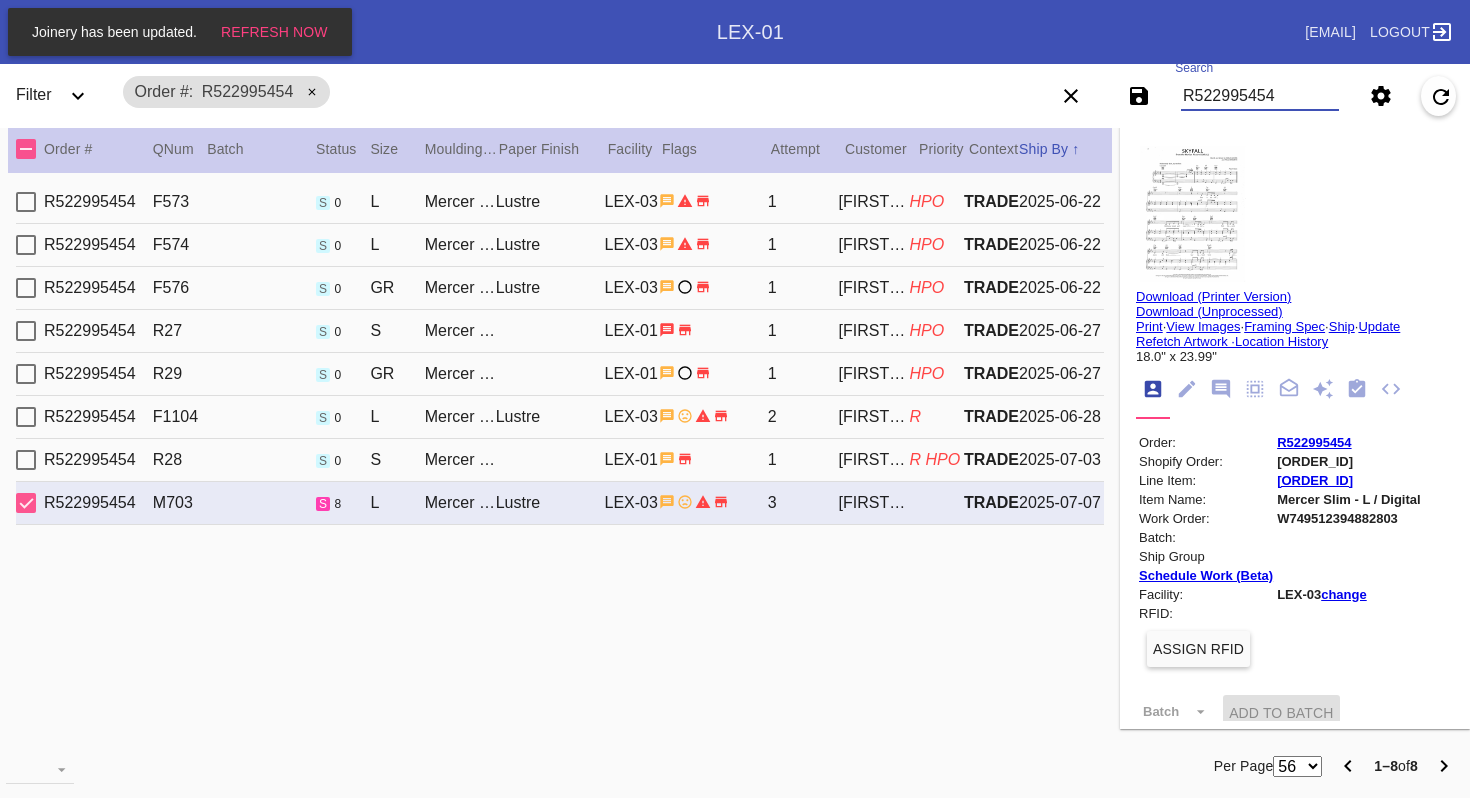 click on "R522995454" at bounding box center (1260, 96) 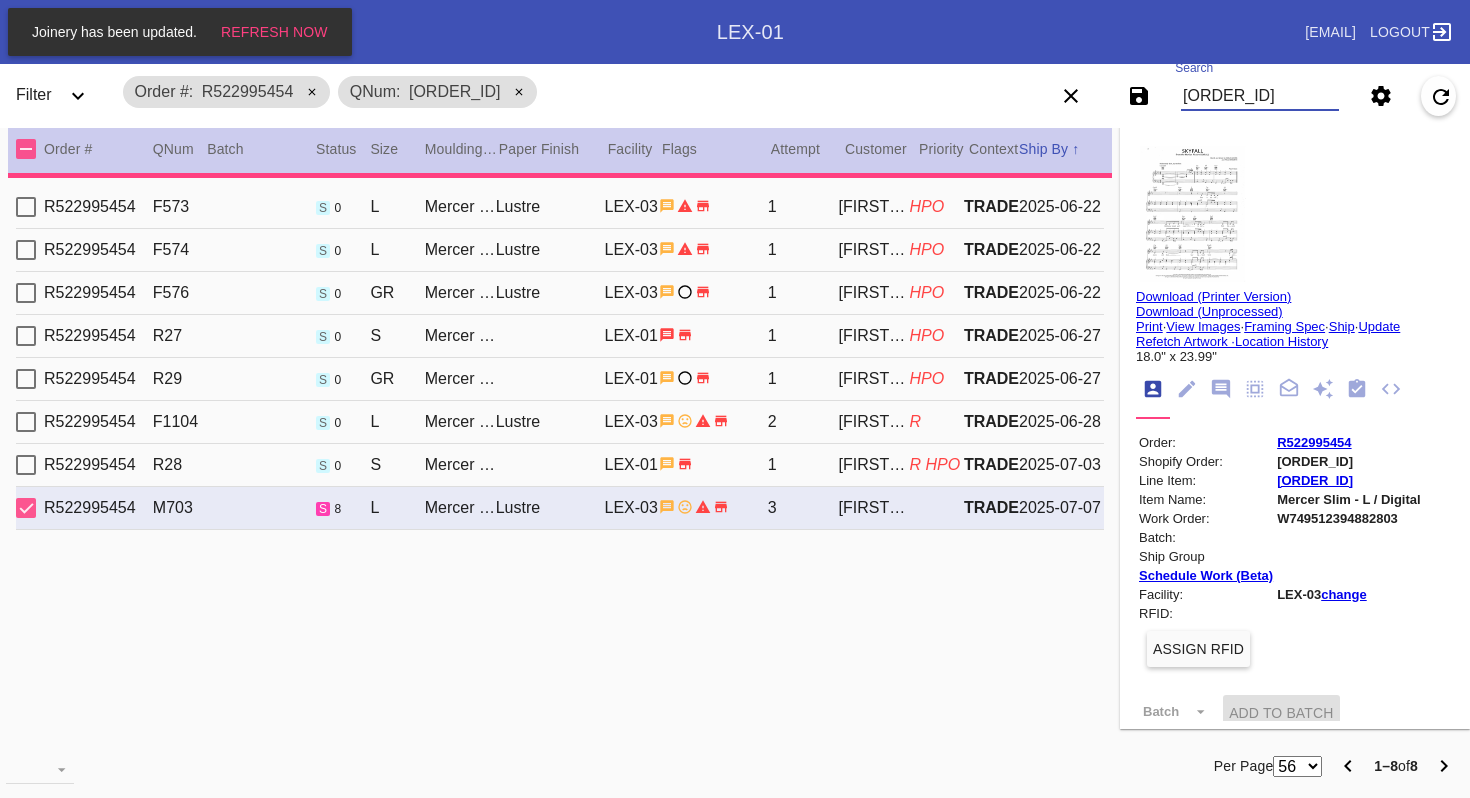 click on "[ORDER_ID]" at bounding box center (1260, 96) 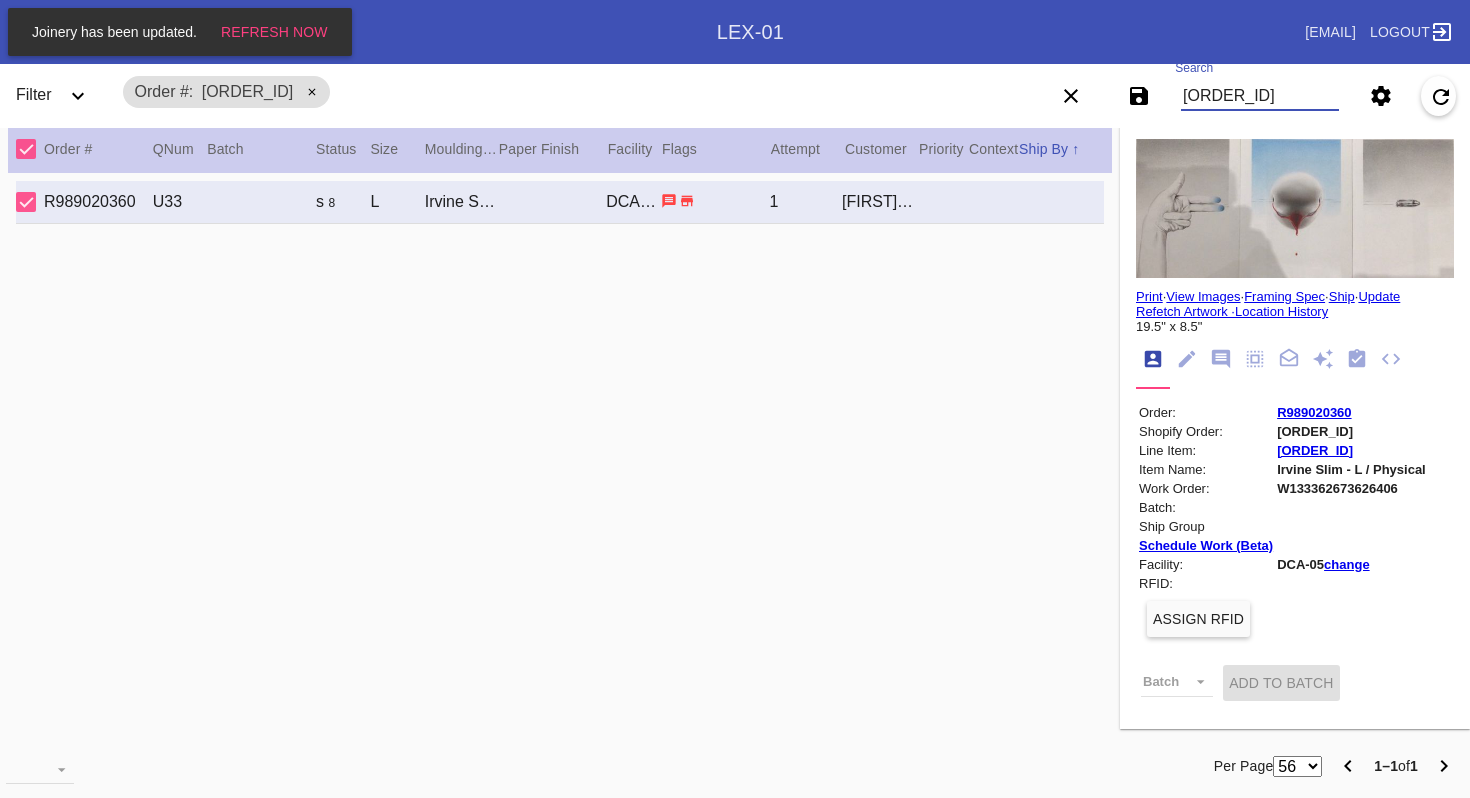 click on "[ORDER_ID]" at bounding box center [1260, 96] 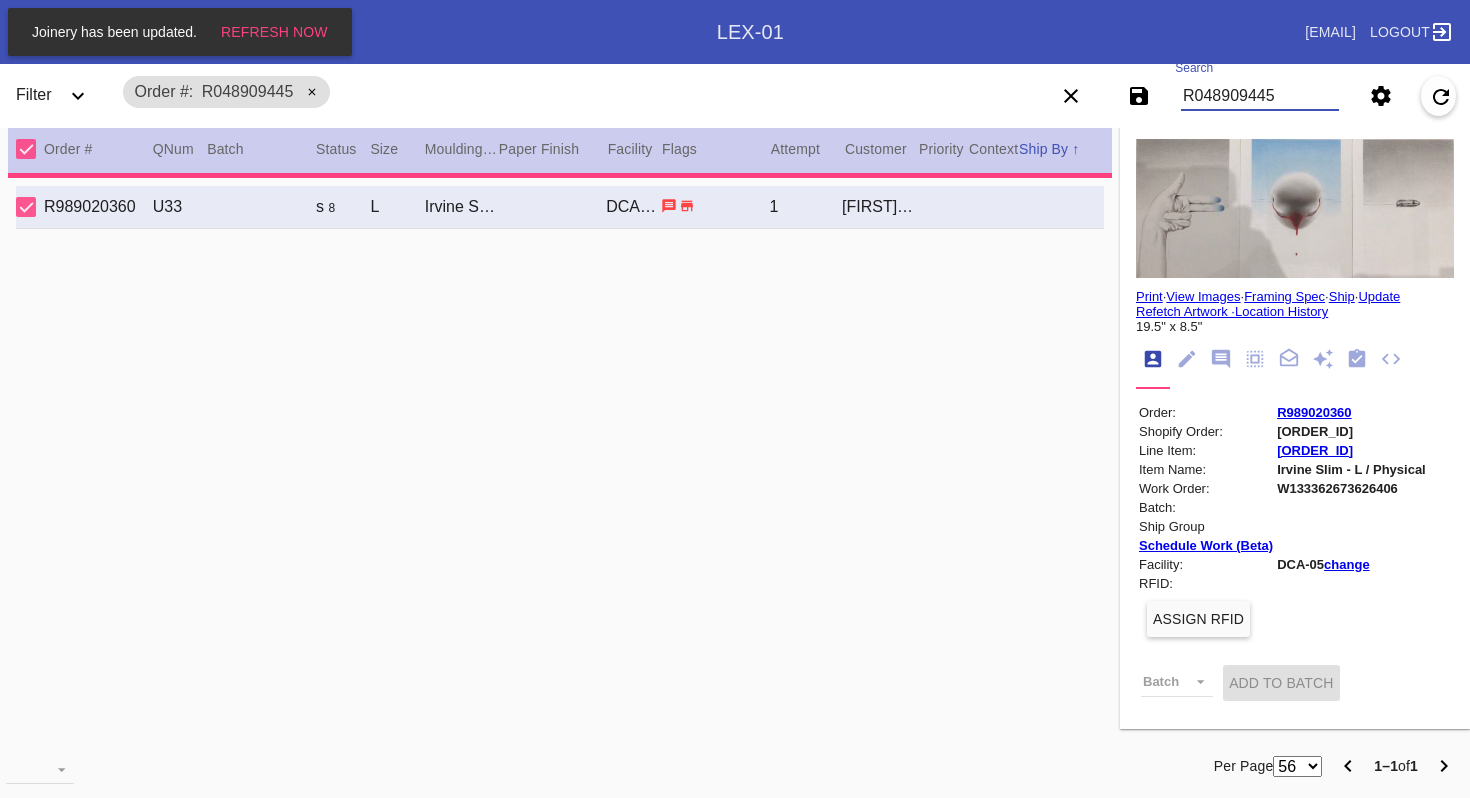 type on "R048909445" 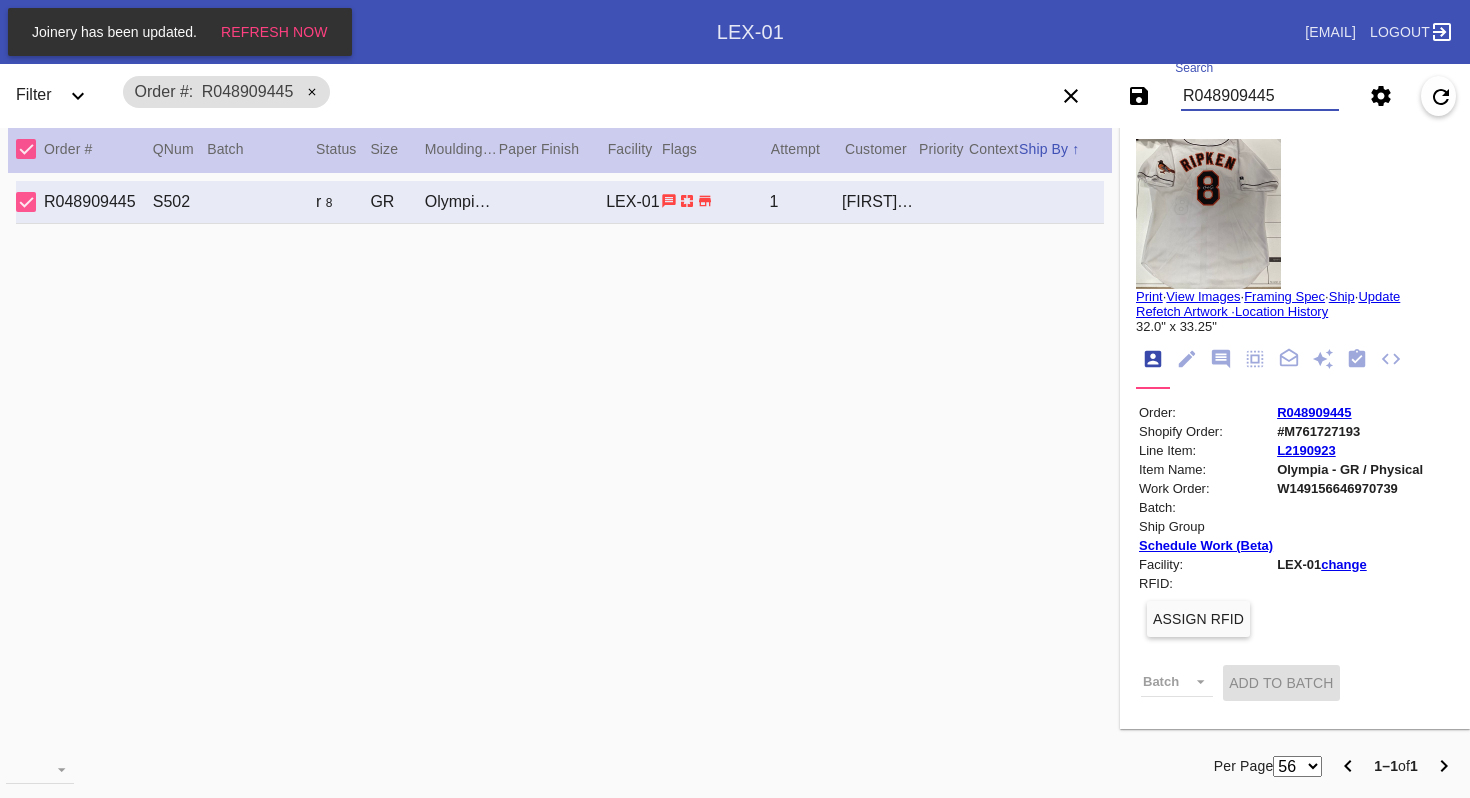 click on "Order #
[ORDER_ID]" at bounding box center (542, 92) 